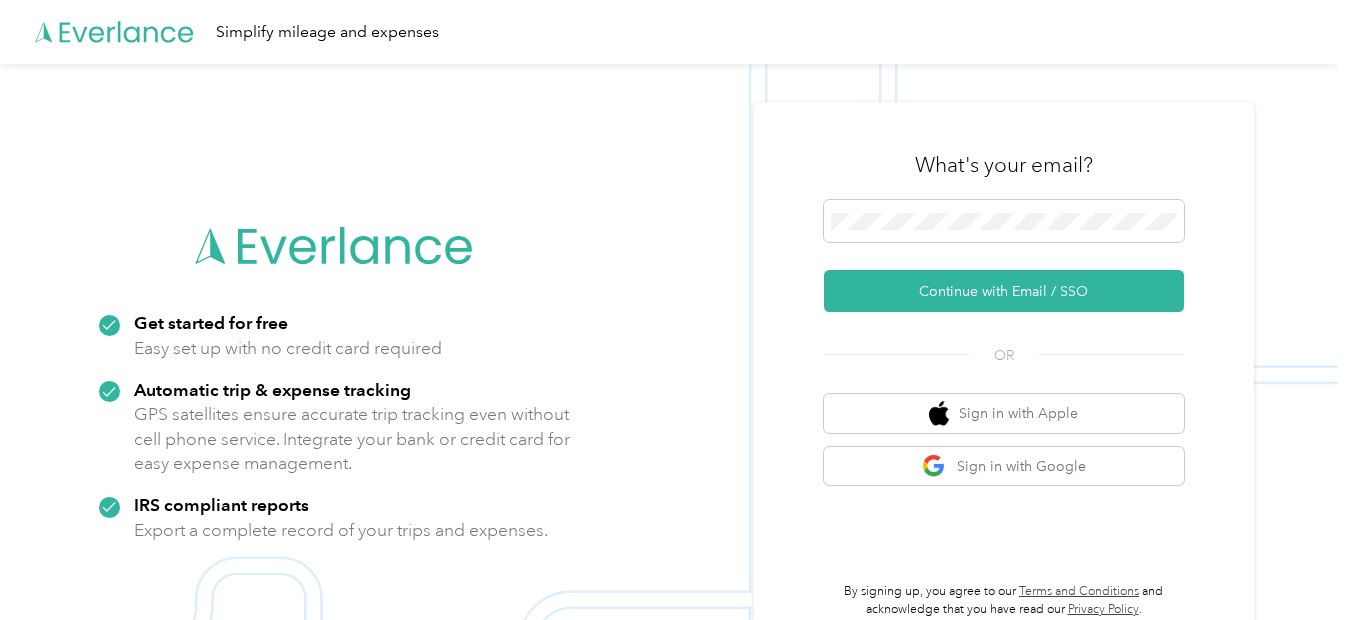 scroll, scrollTop: 0, scrollLeft: 0, axis: both 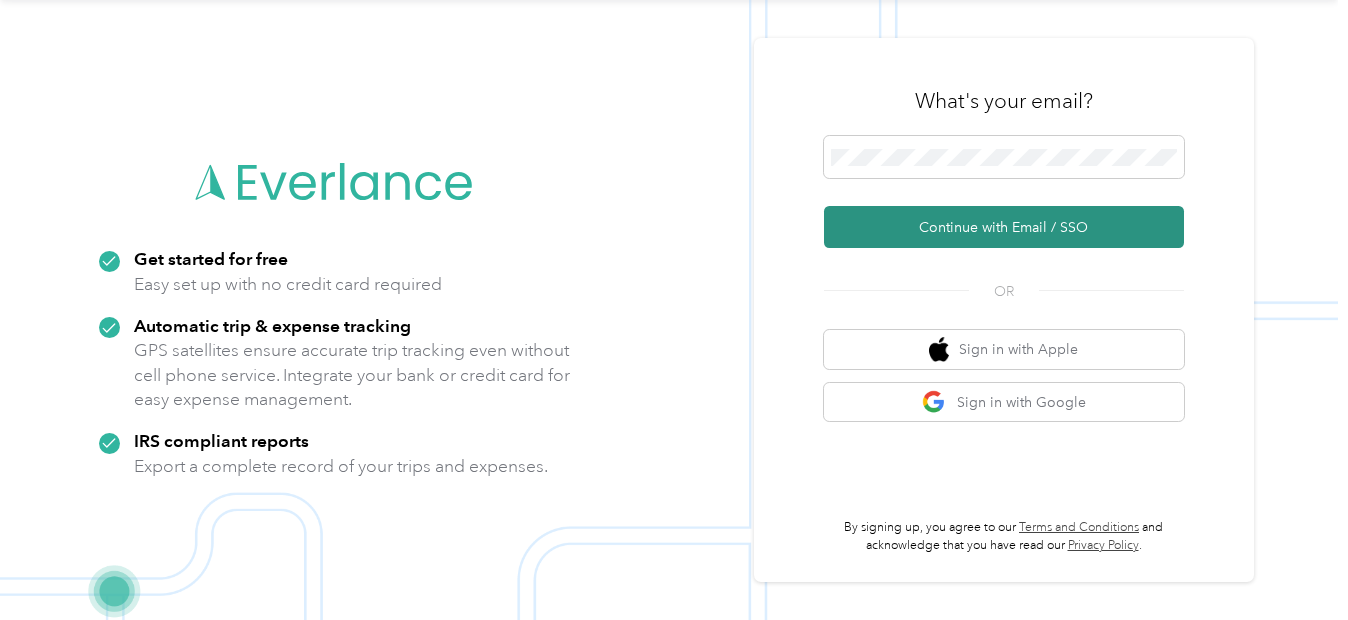 click on "Continue with Email / SSO" at bounding box center (1004, 227) 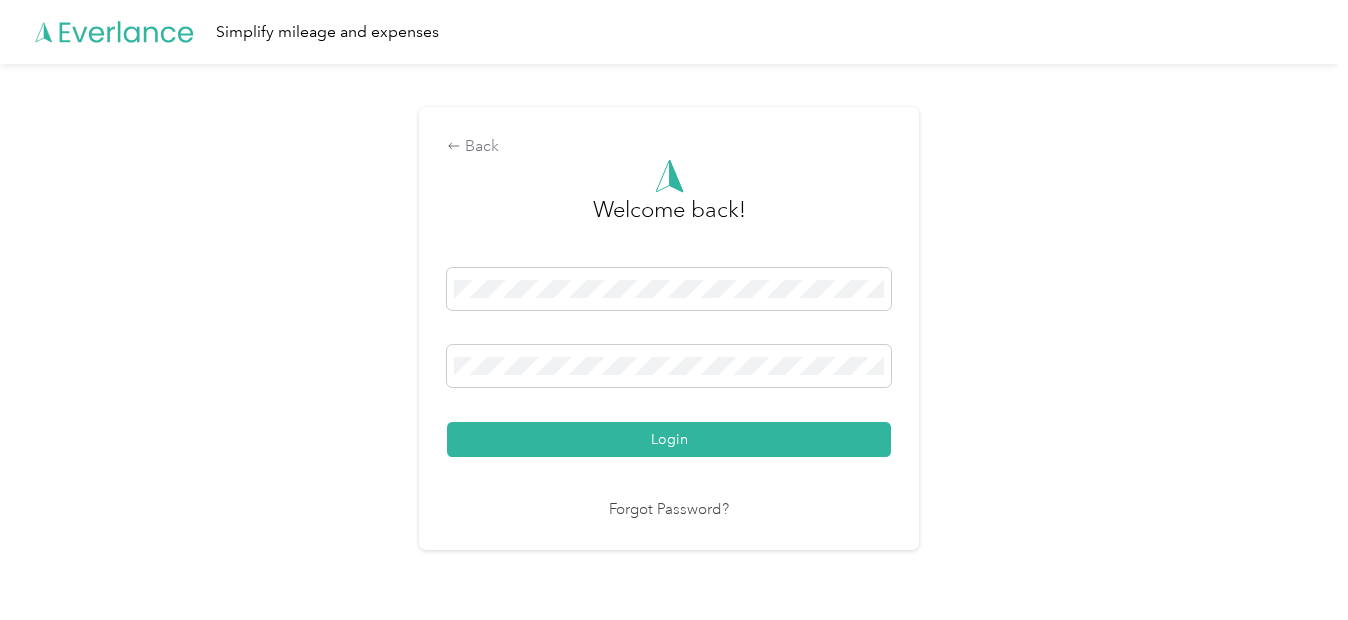 scroll, scrollTop: 0, scrollLeft: 0, axis: both 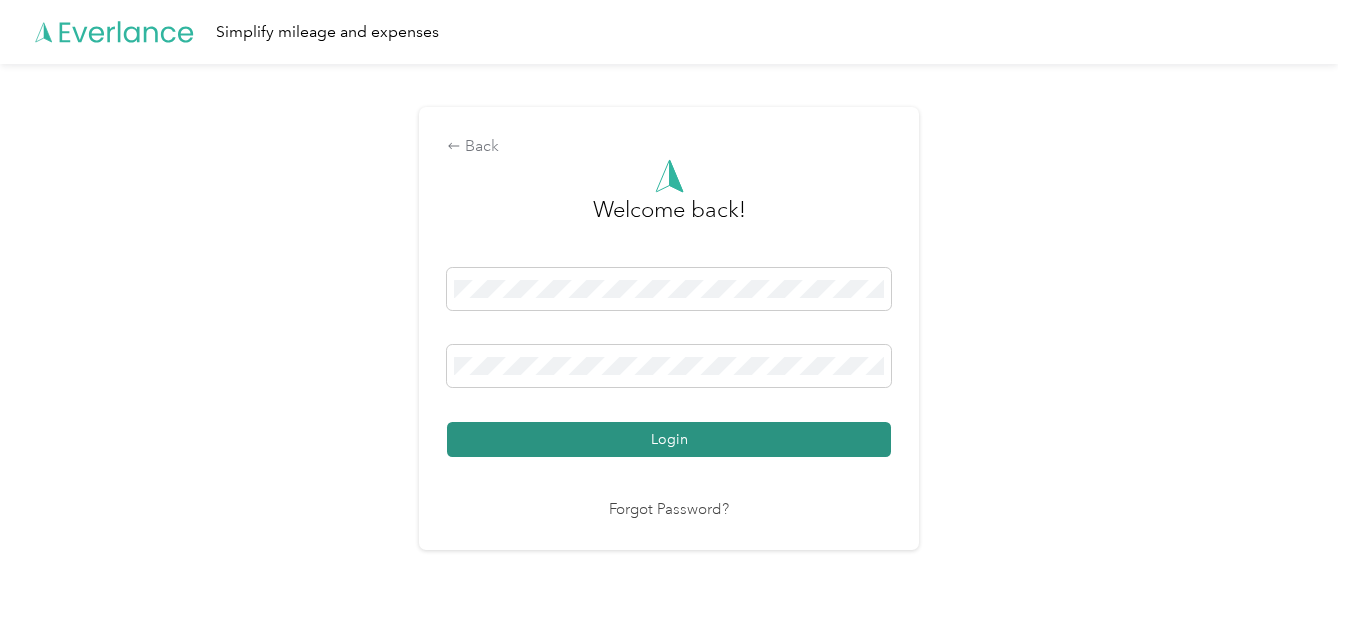 click on "Login" at bounding box center (669, 439) 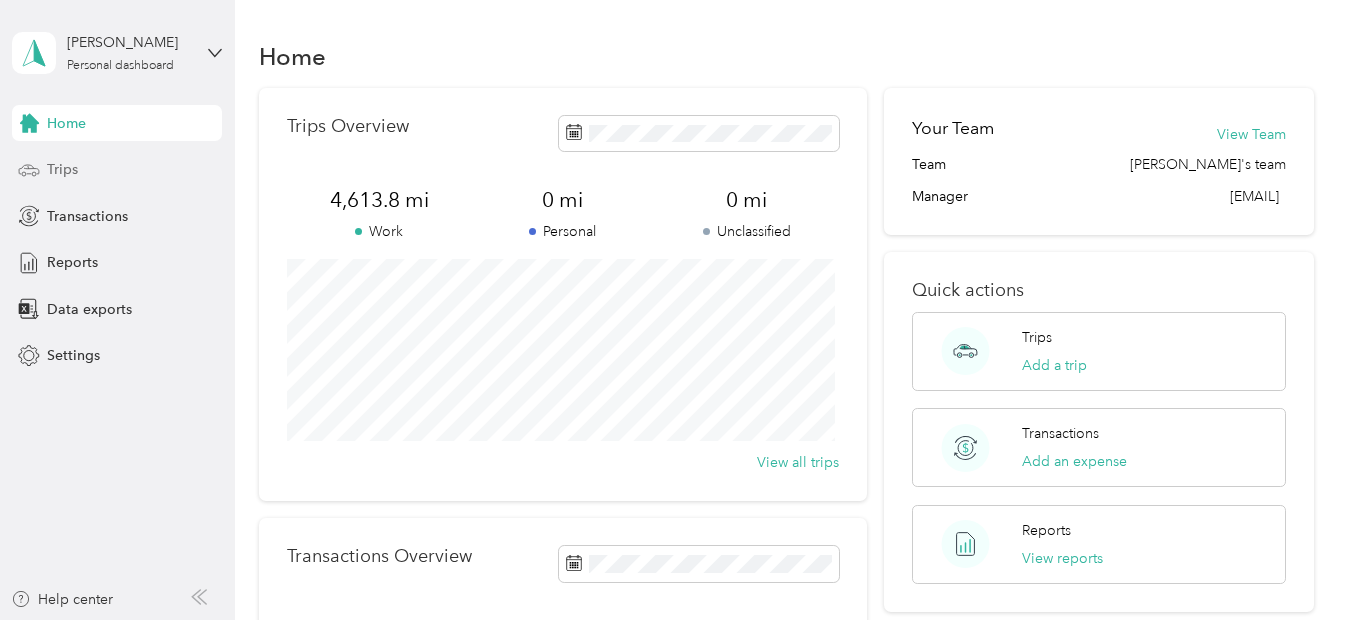 click on "Trips" at bounding box center [62, 169] 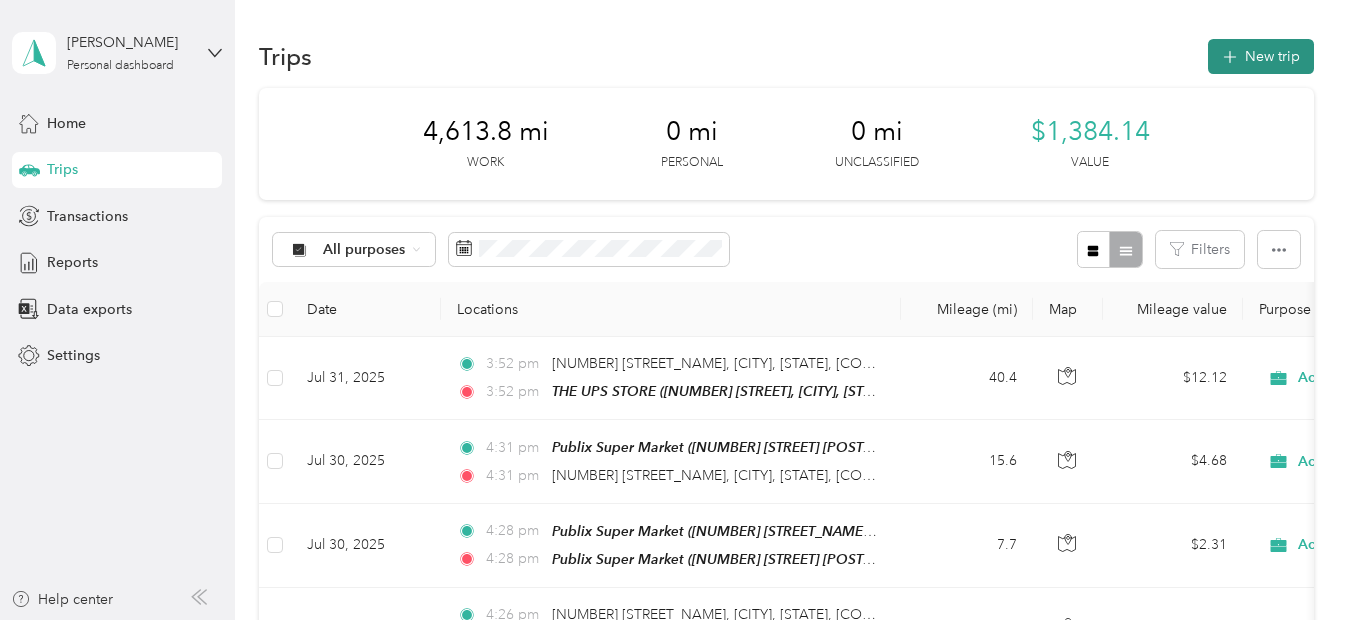 click on "New trip" at bounding box center [1261, 56] 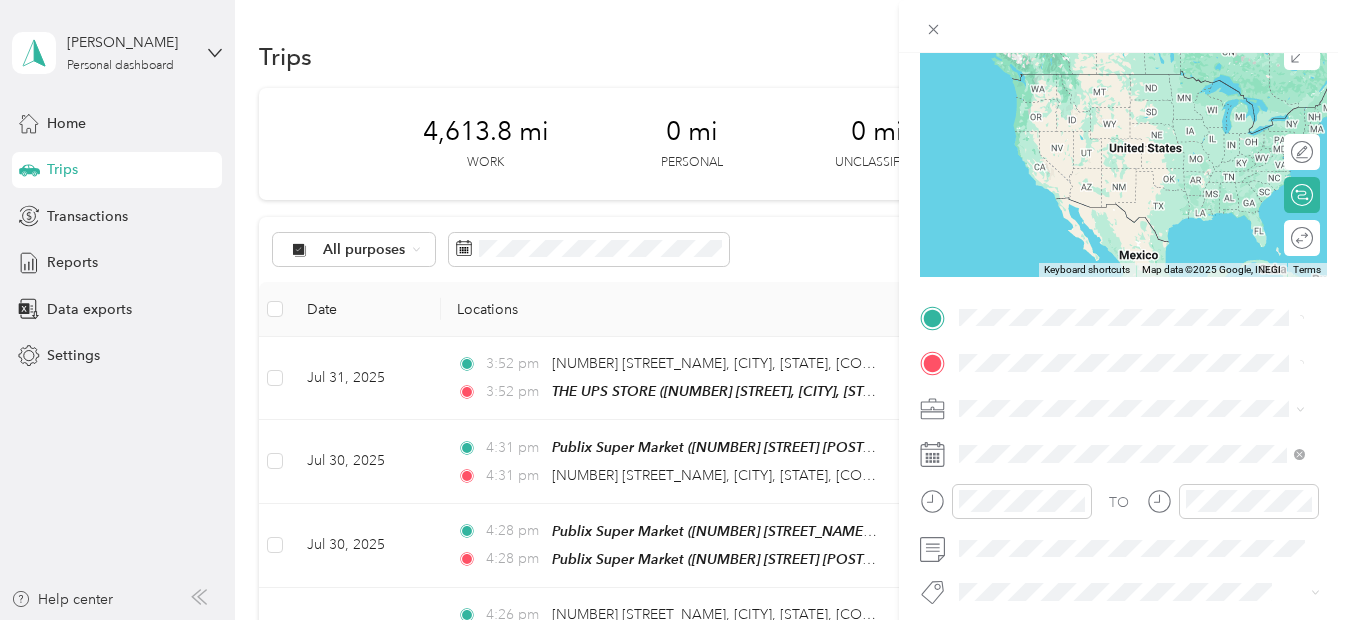 scroll, scrollTop: 100, scrollLeft: 0, axis: vertical 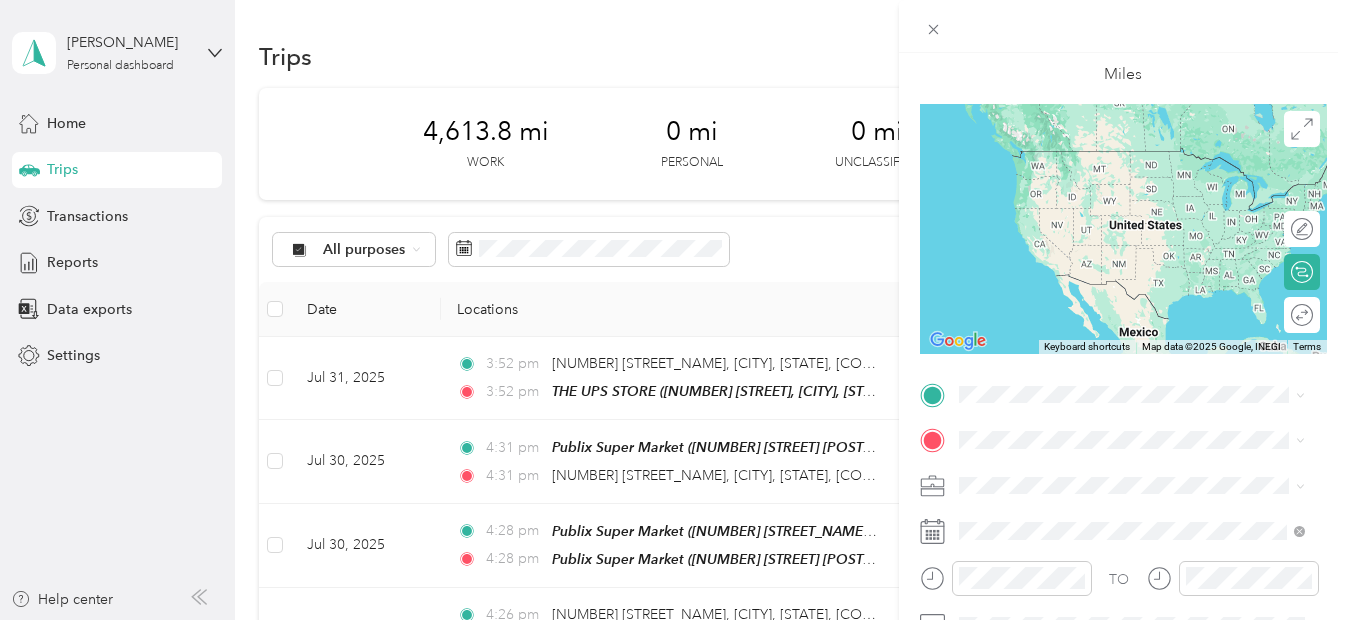 click on "[NUMBER] [STREET_NAME]
[CITY], [STATE] [POSTAL_CODE], [COUNTRY]" at bounding box center (1140, 157) 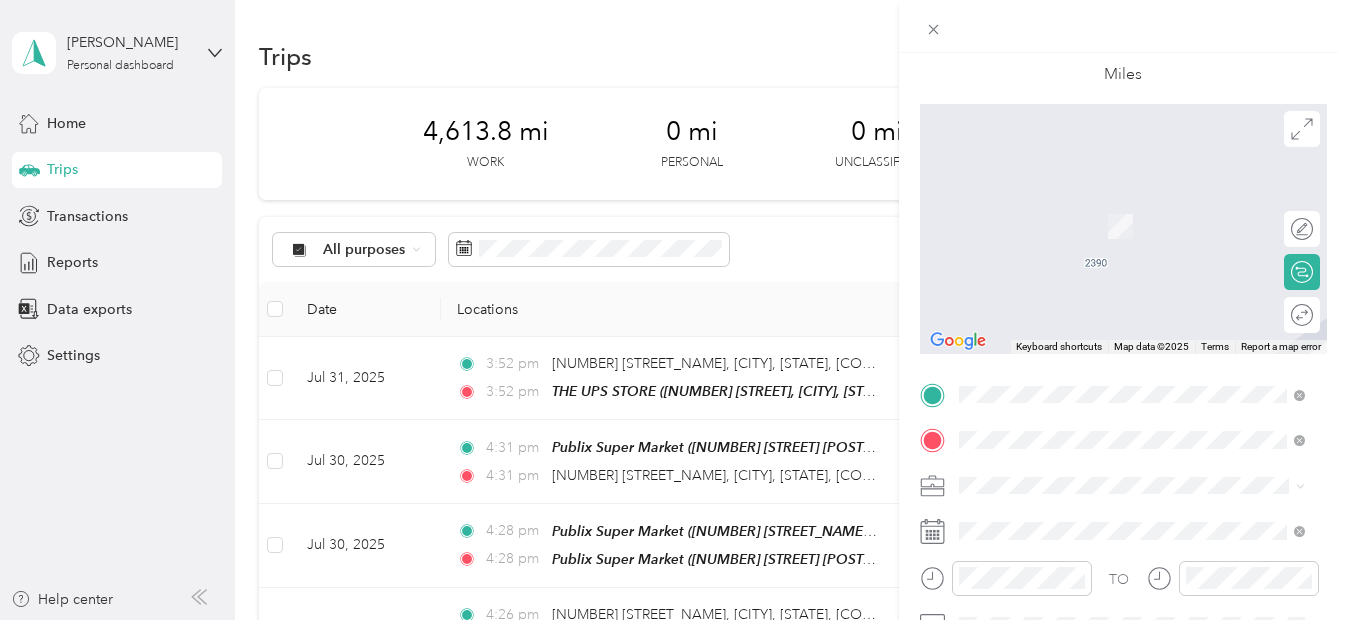 click on "TEAM Publix Super Market [NUMBER] [STREET_NAME], [POSTAL_CODE], [CITY], [STATE], [COUNTRY]" at bounding box center [1147, 230] 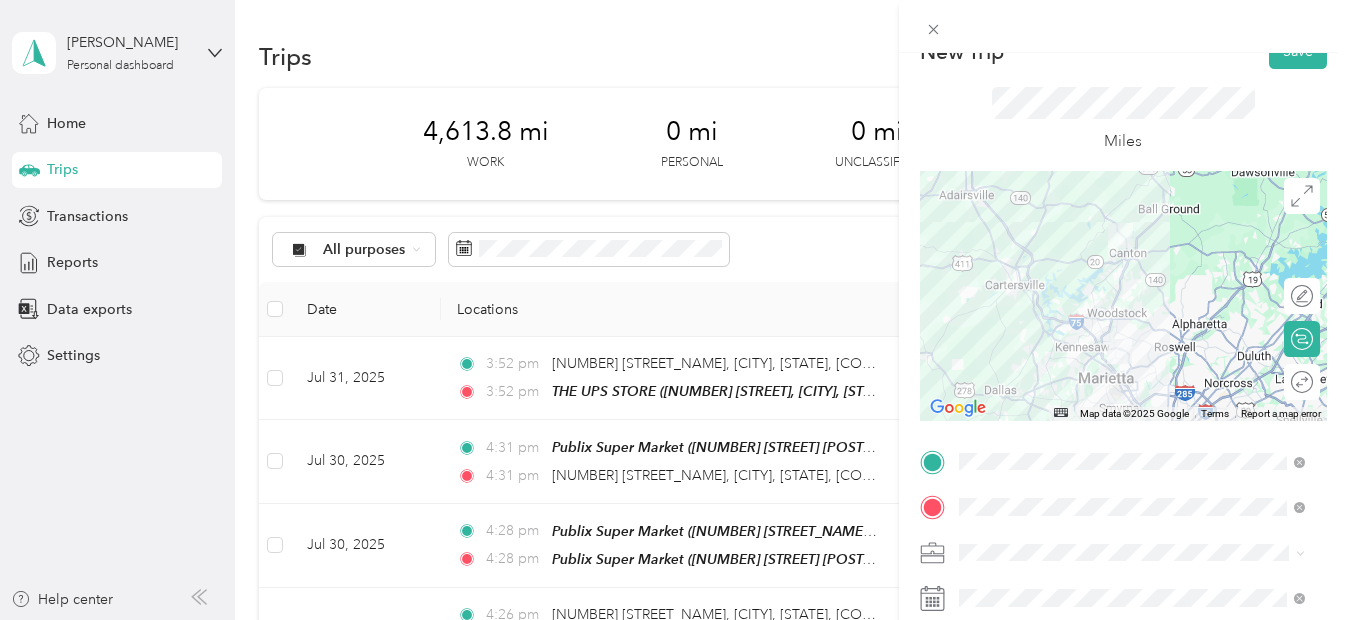 scroll, scrollTop: 0, scrollLeft: 0, axis: both 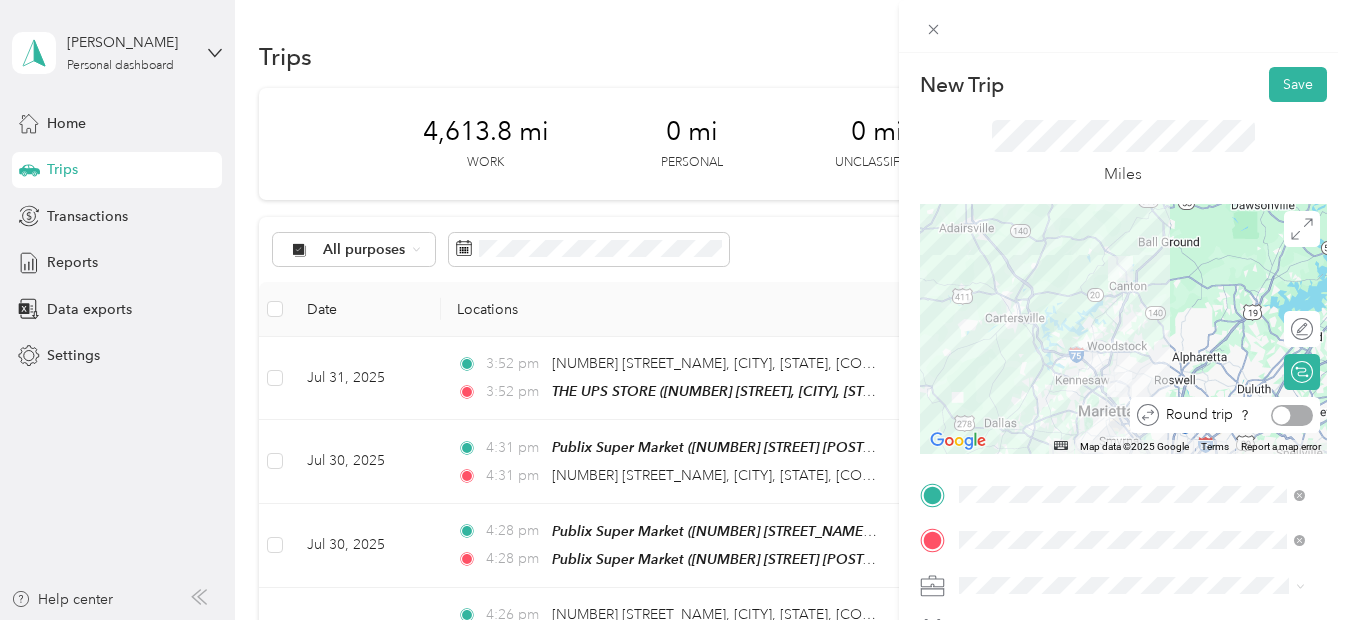 click at bounding box center (1292, 415) 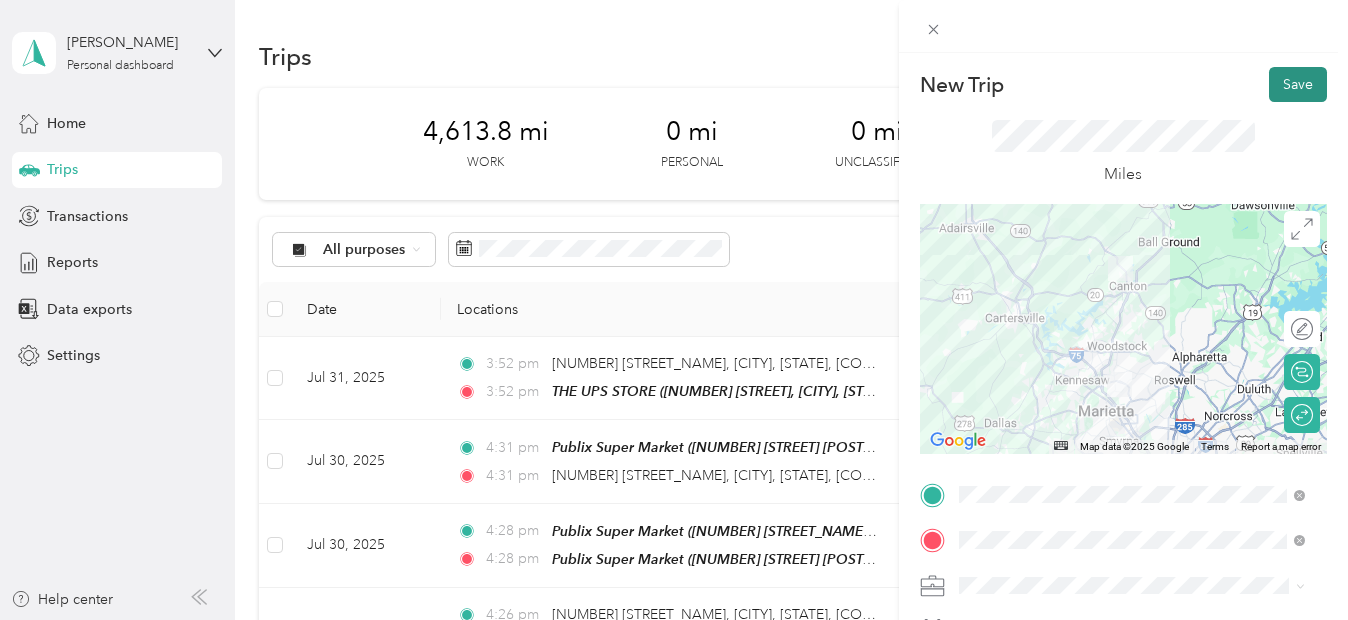 click on "Save" at bounding box center (1298, 84) 